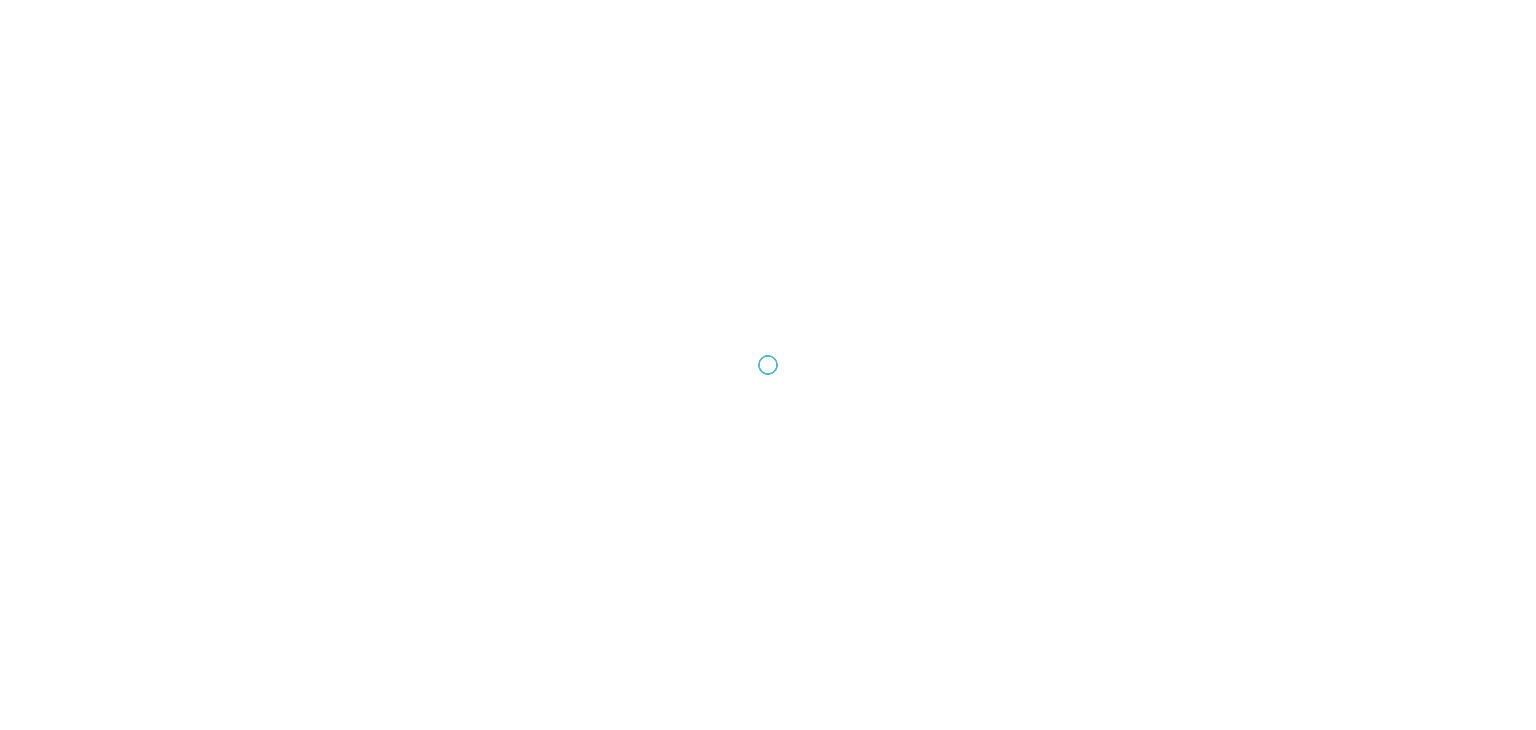 scroll, scrollTop: 0, scrollLeft: 0, axis: both 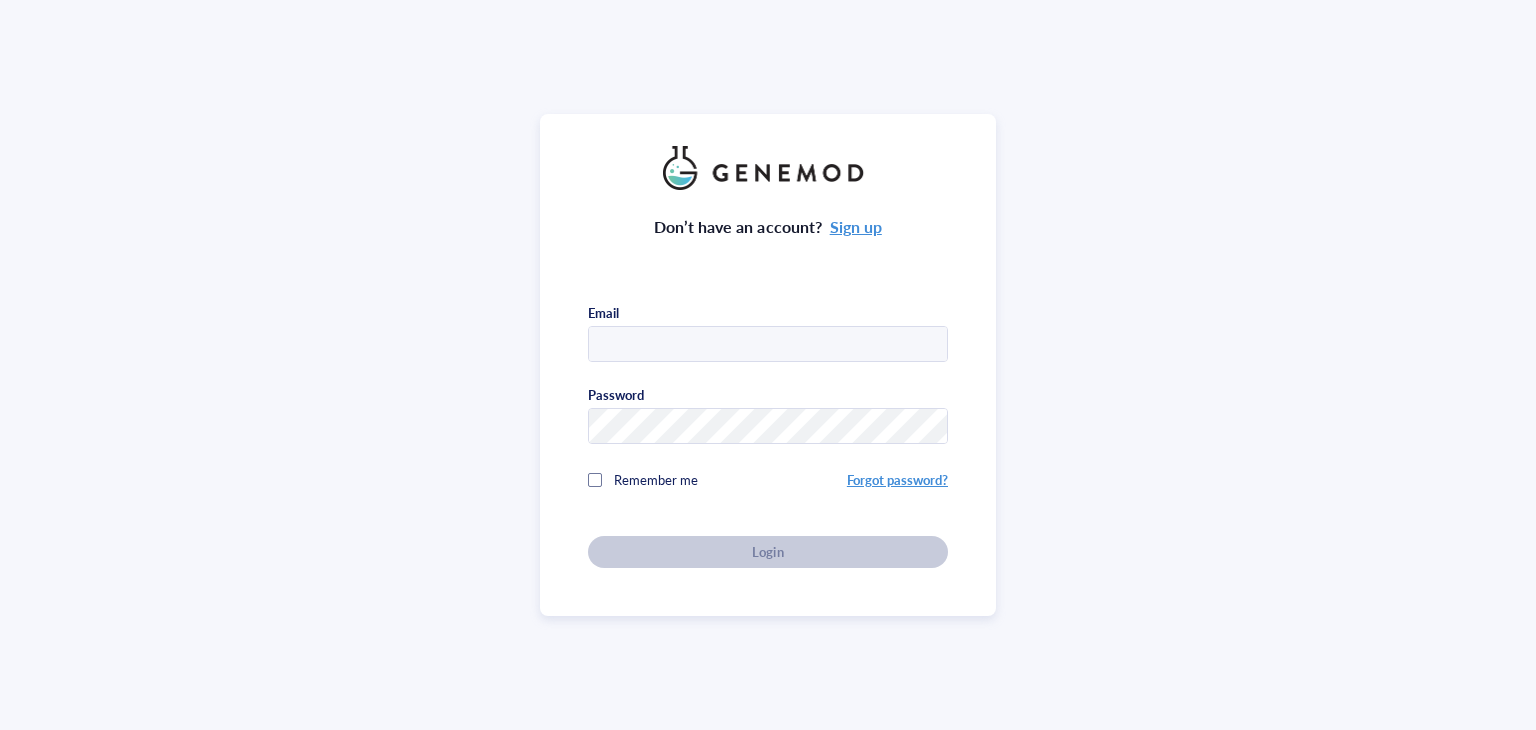 type on "[EMAIL]" 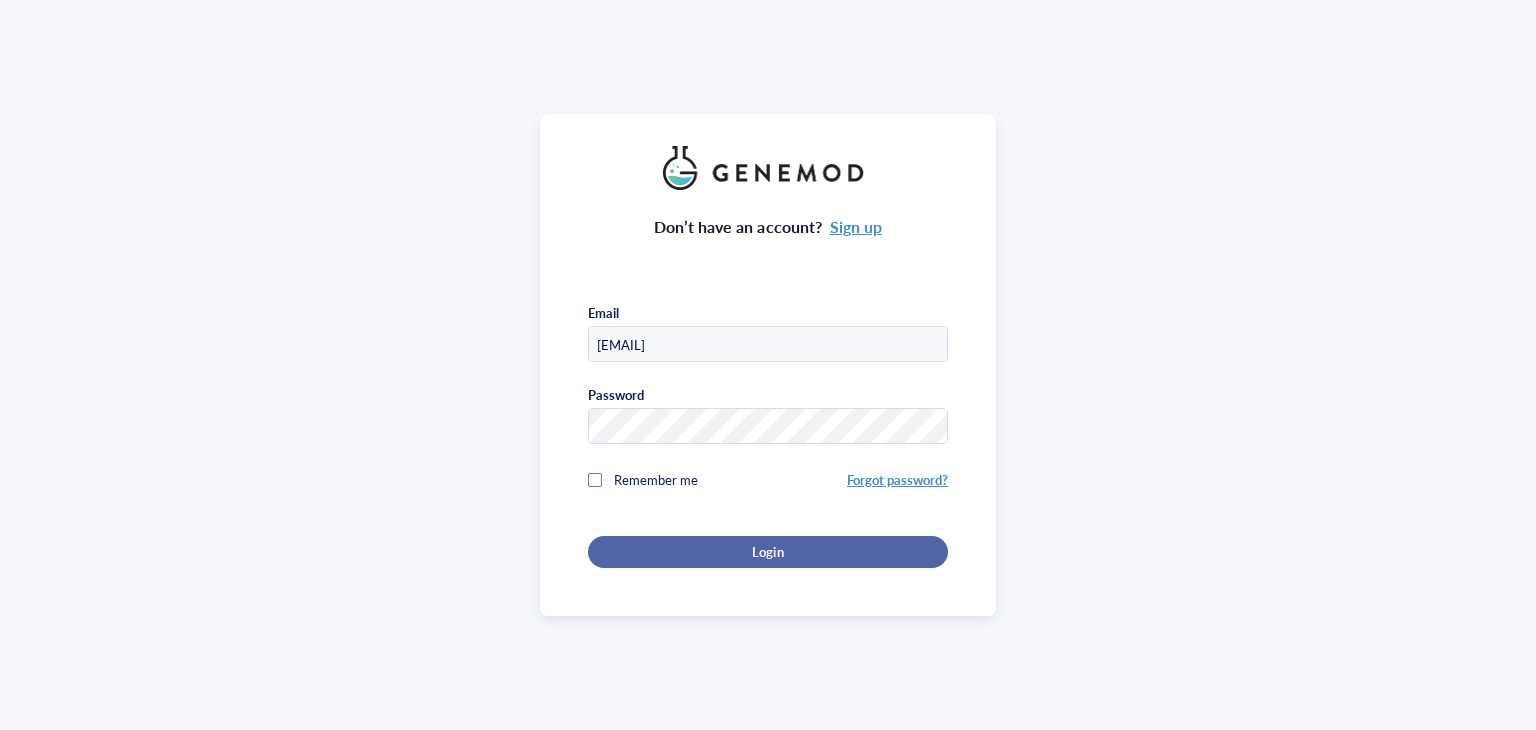click on "Login" at bounding box center [768, 552] 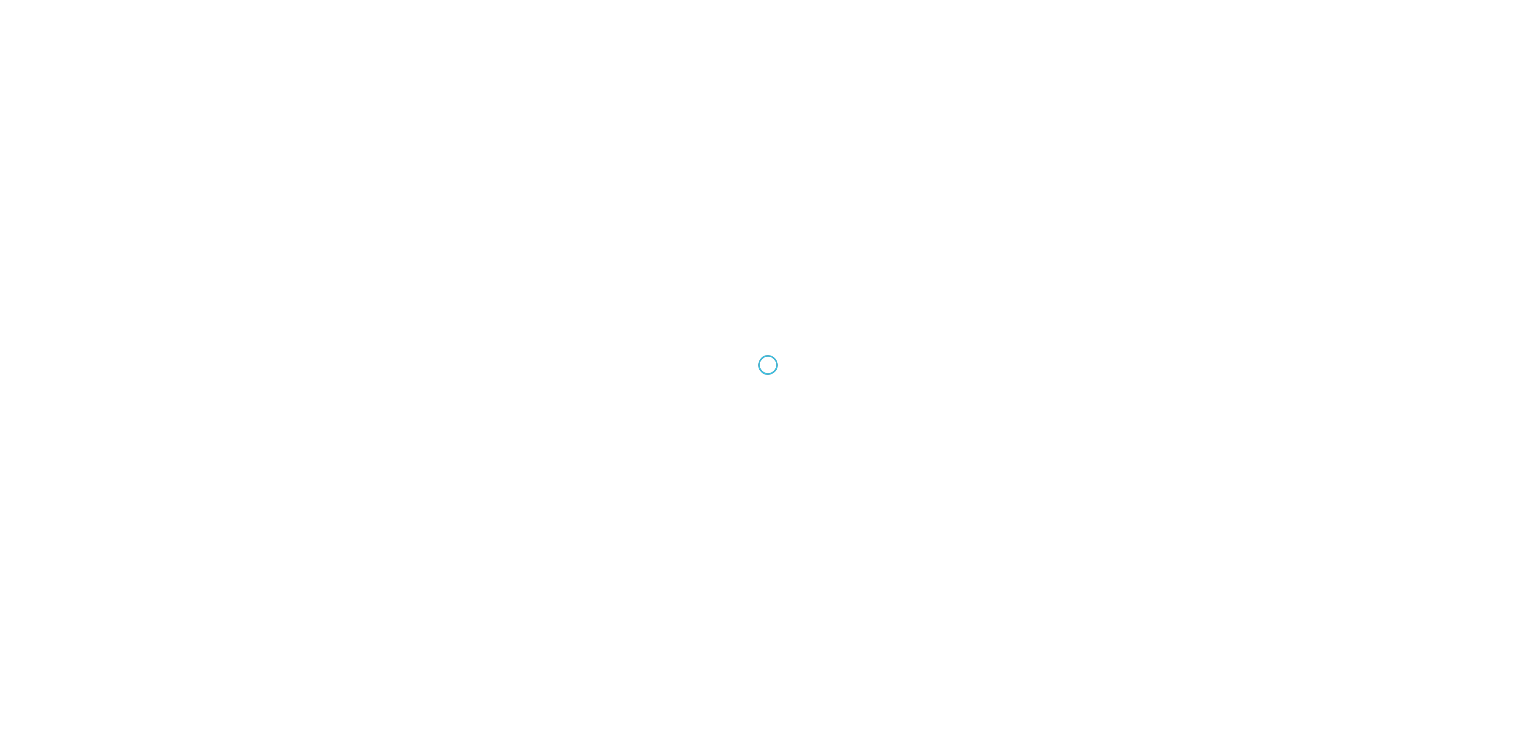 scroll, scrollTop: 0, scrollLeft: 0, axis: both 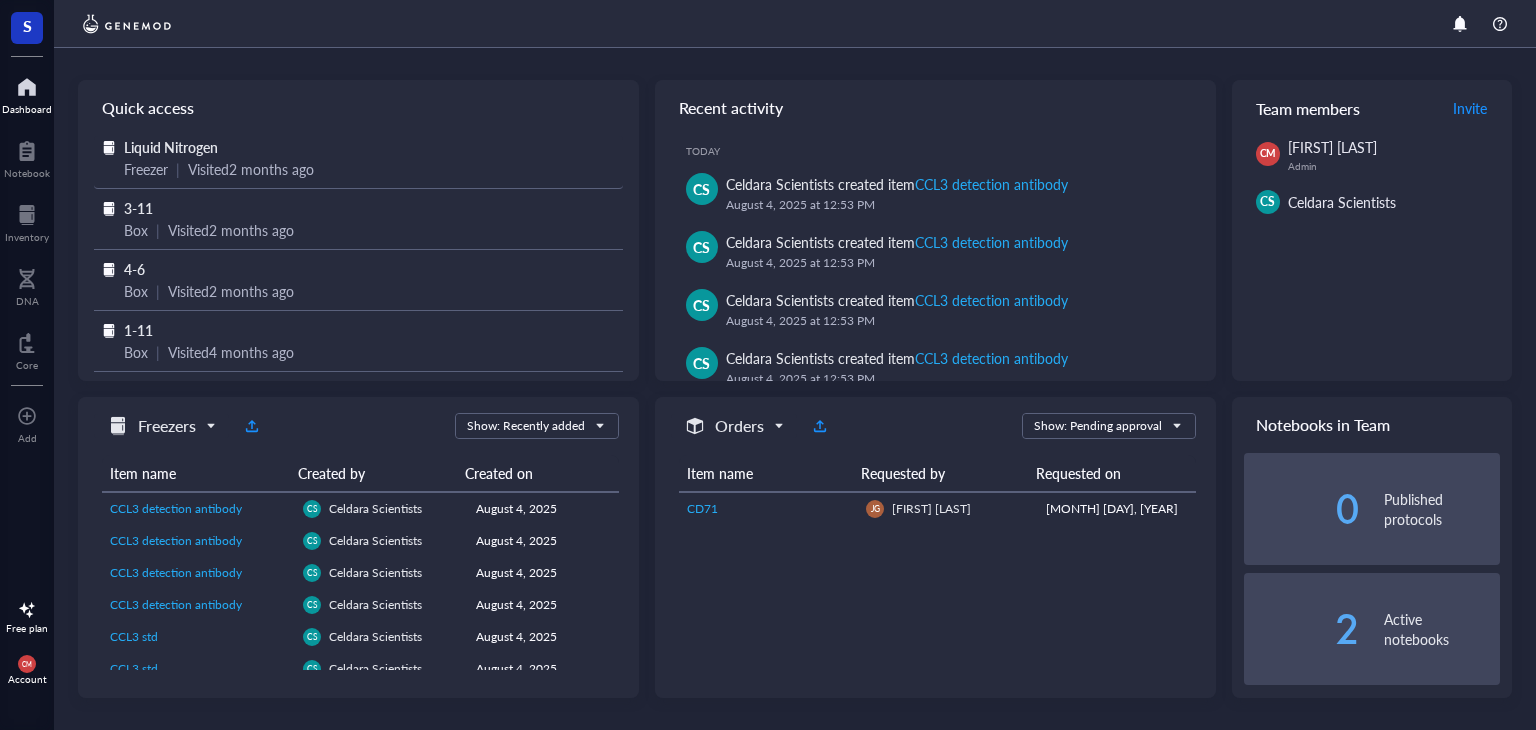 click on "Freezer" at bounding box center [146, 169] 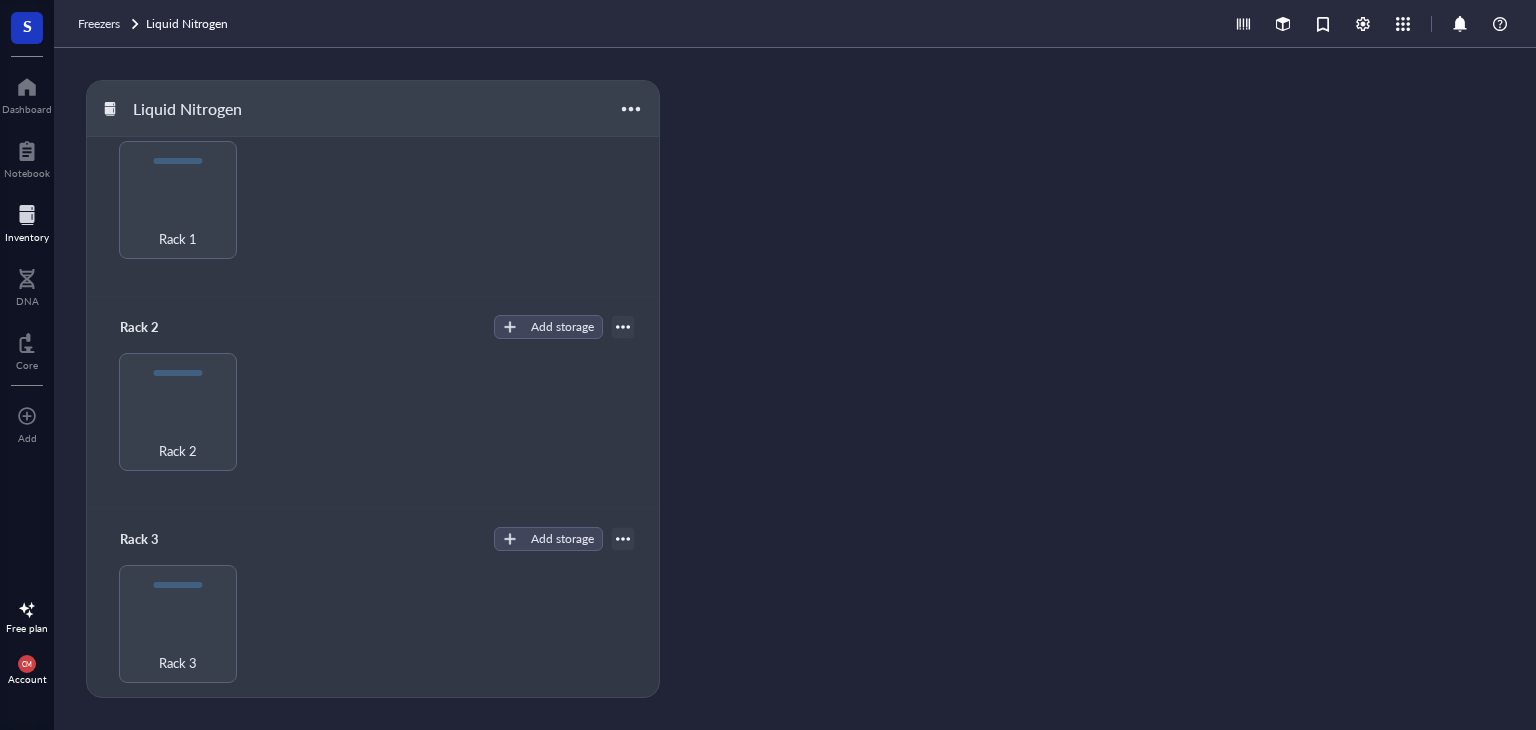 scroll, scrollTop: 100, scrollLeft: 0, axis: vertical 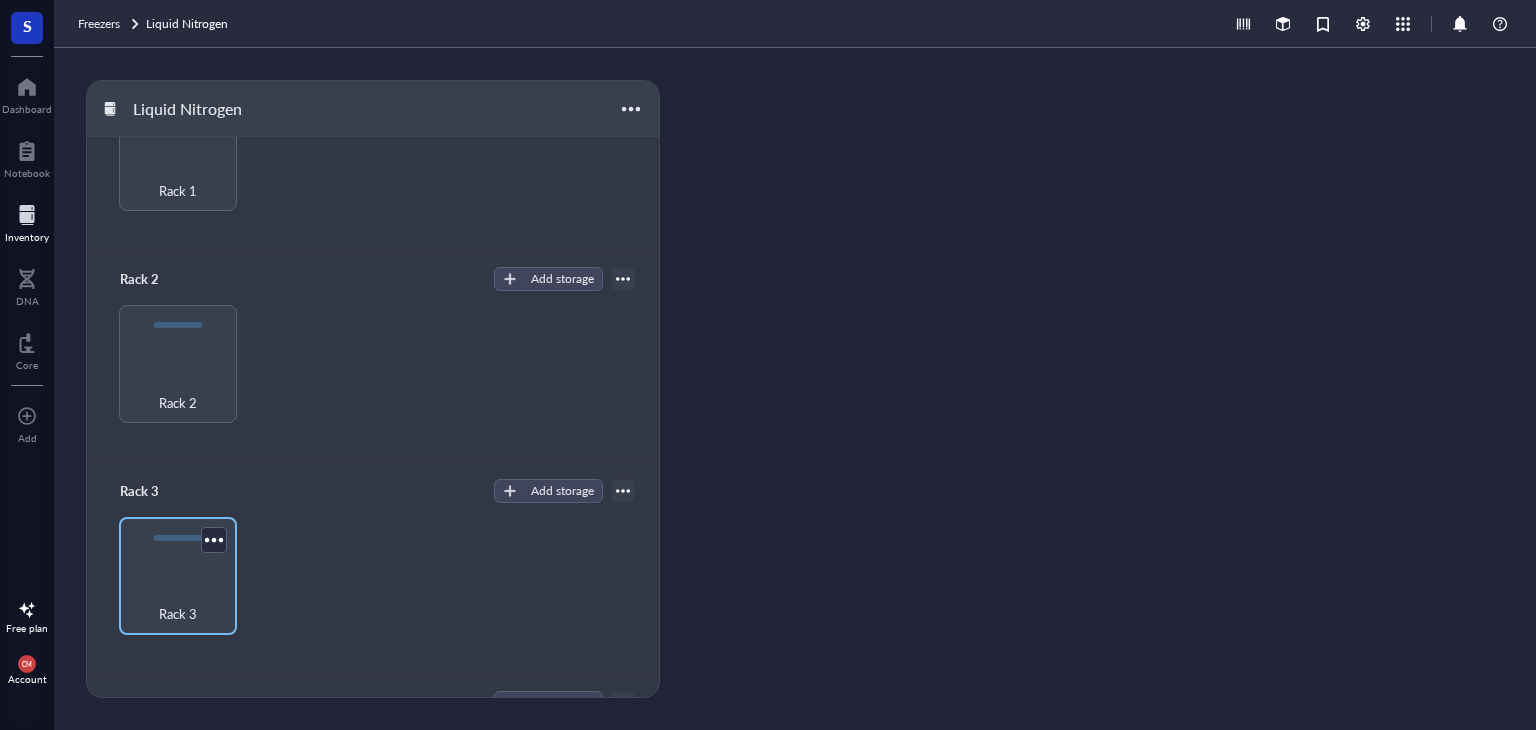 click at bounding box center [177, 538] 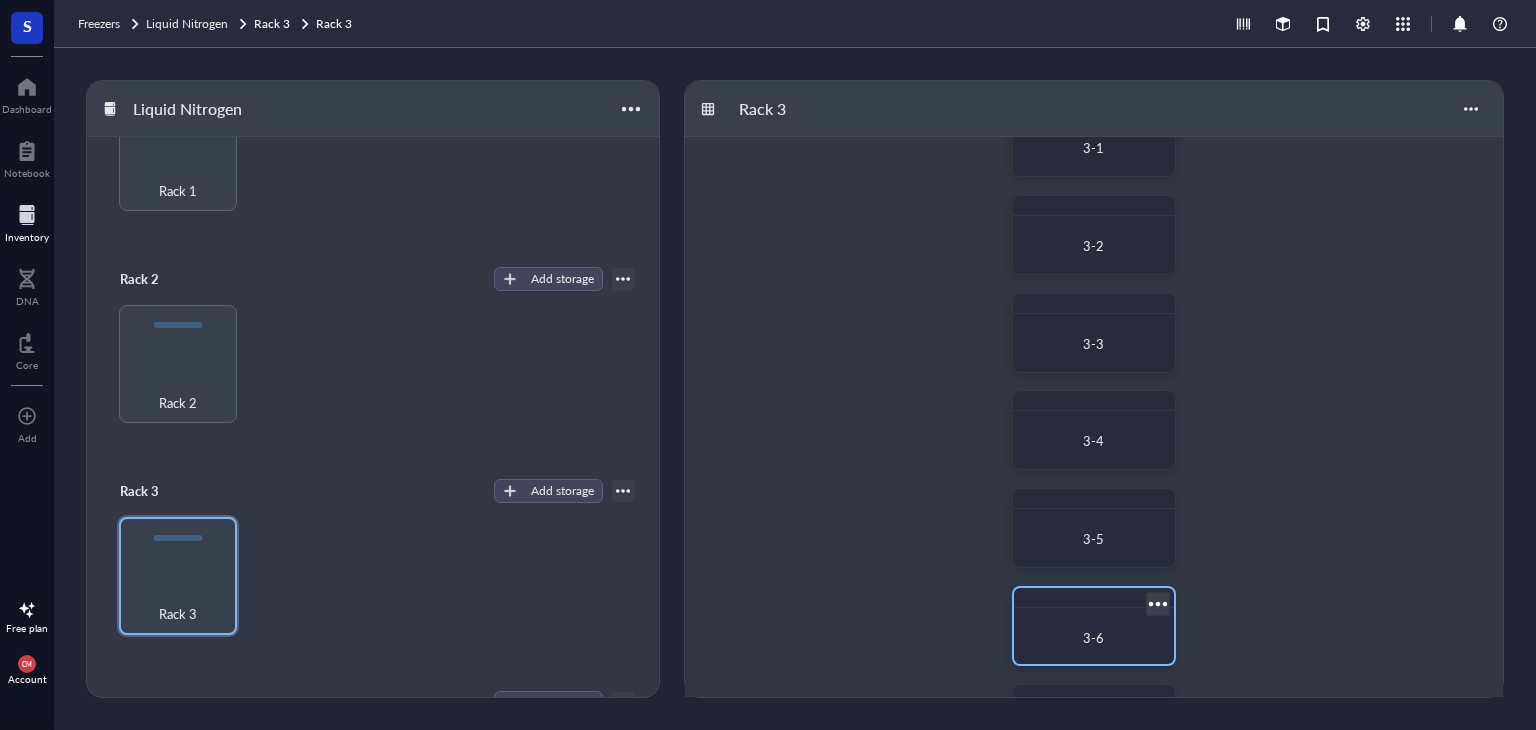 scroll, scrollTop: 100, scrollLeft: 0, axis: vertical 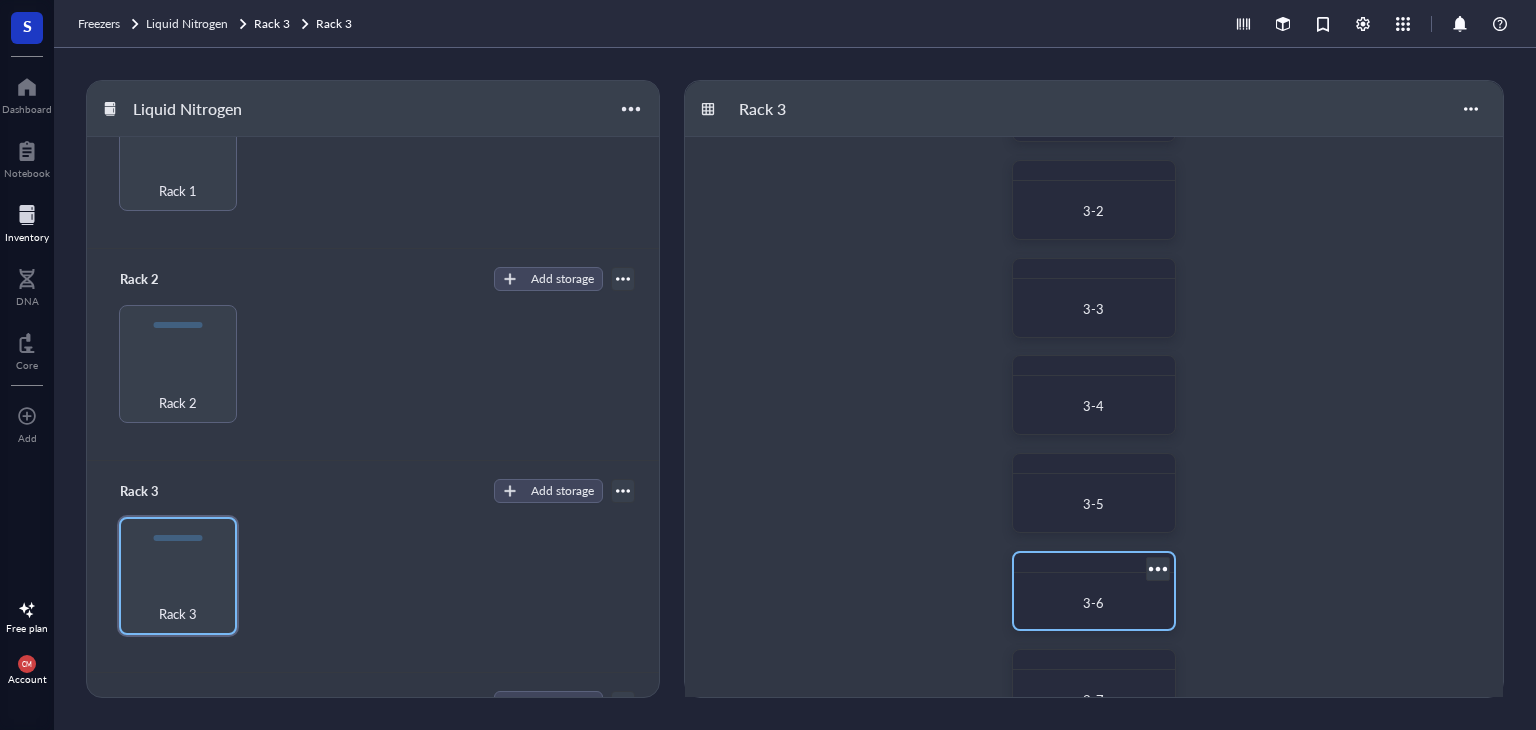 click on "3-6" at bounding box center (1094, 603) 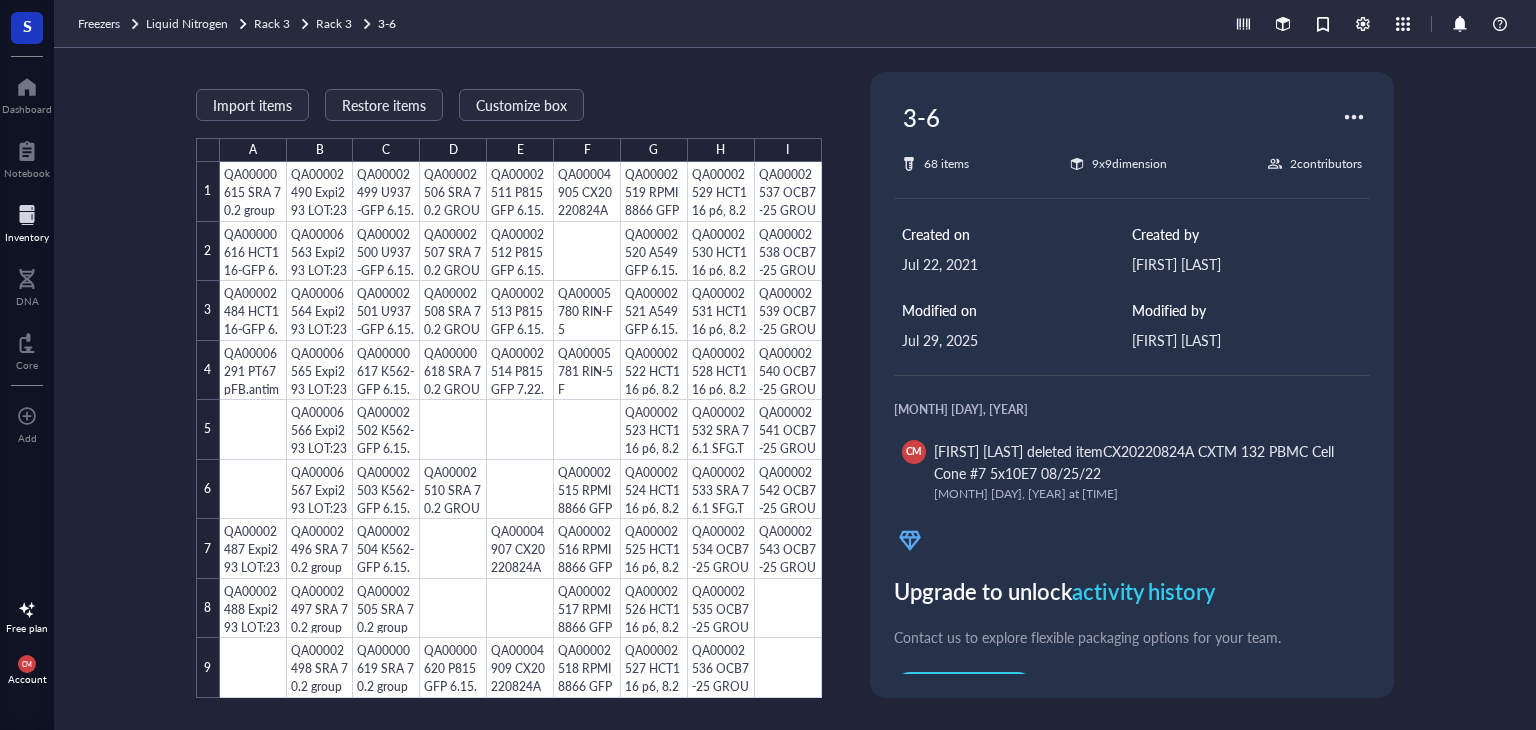 click at bounding box center (521, 430) 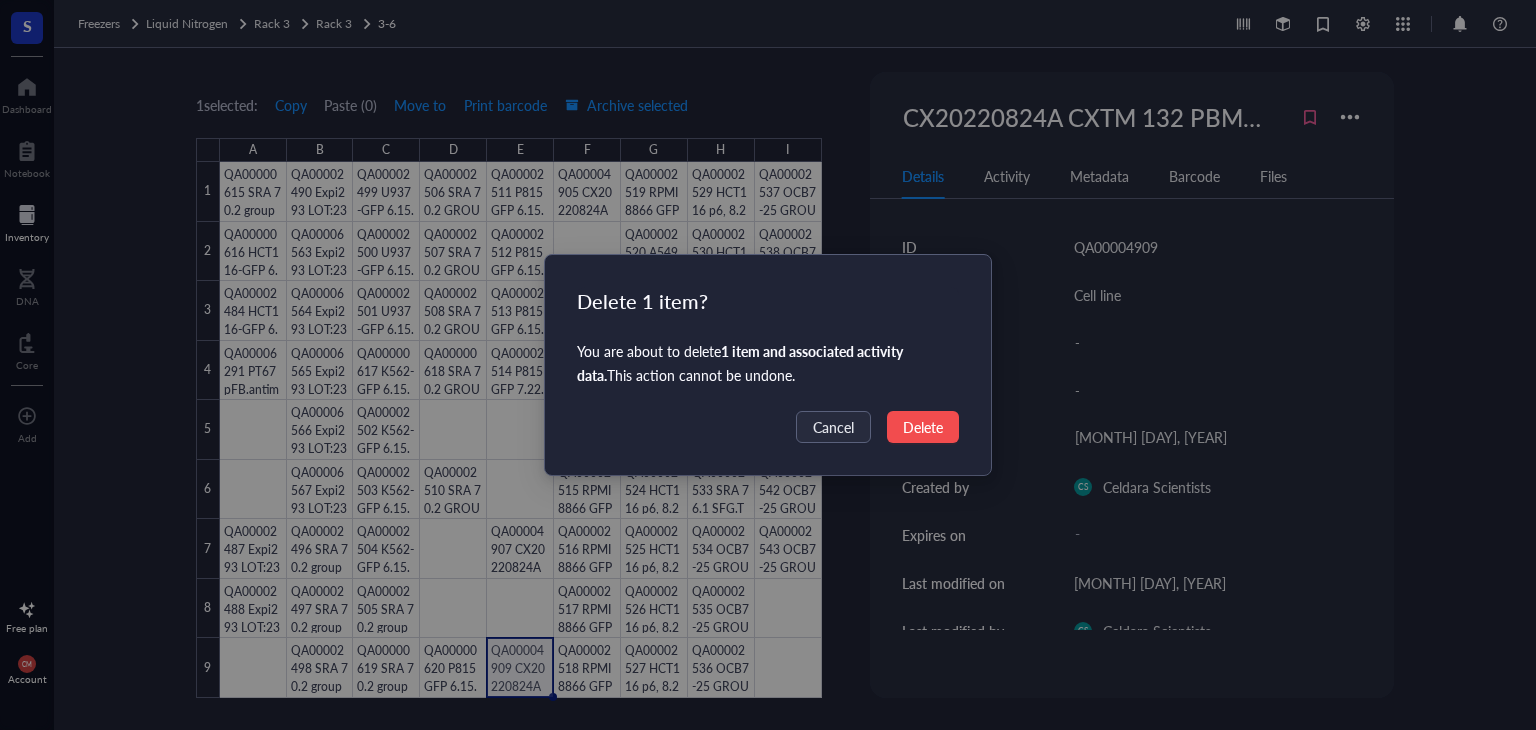 click on "Delete" at bounding box center [923, 427] 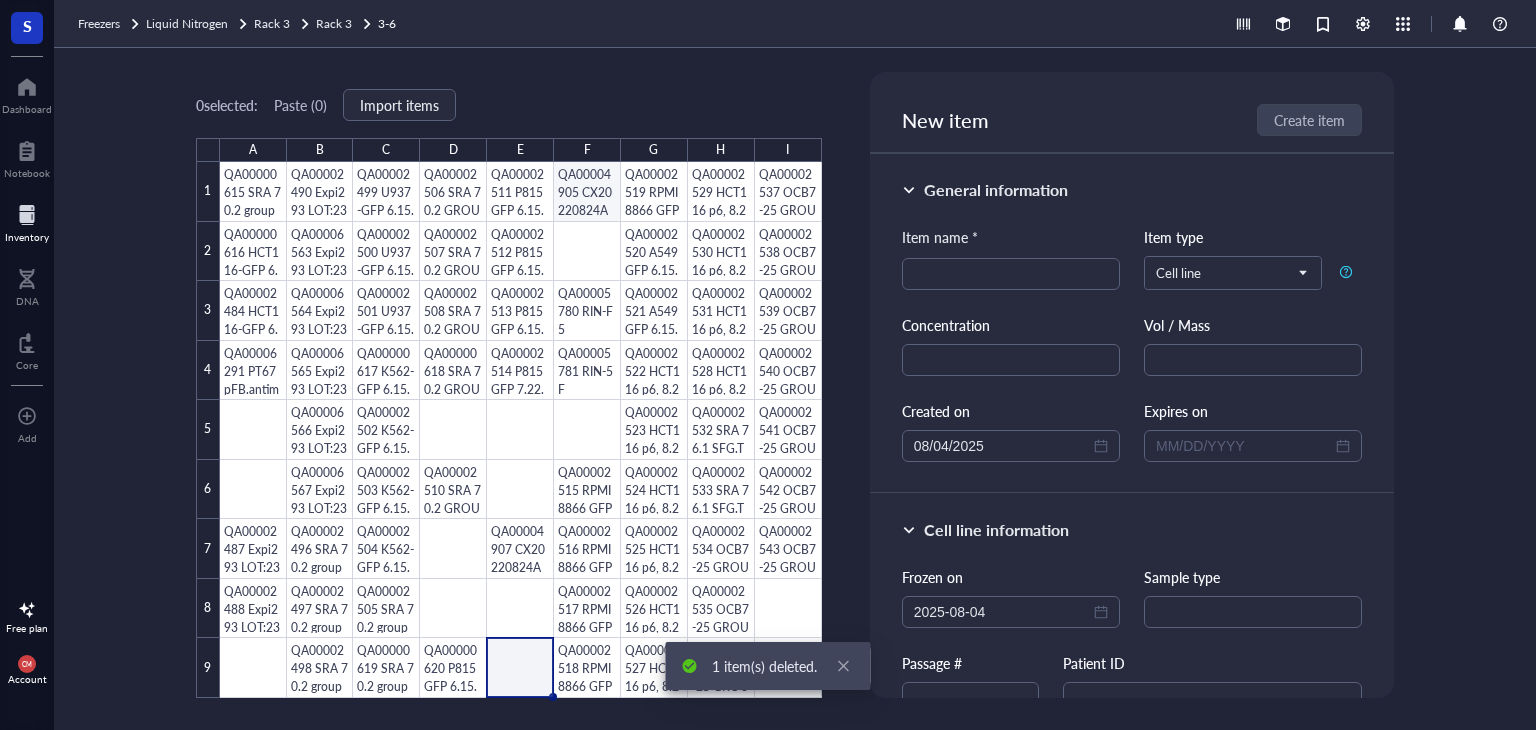 click at bounding box center [521, 430] 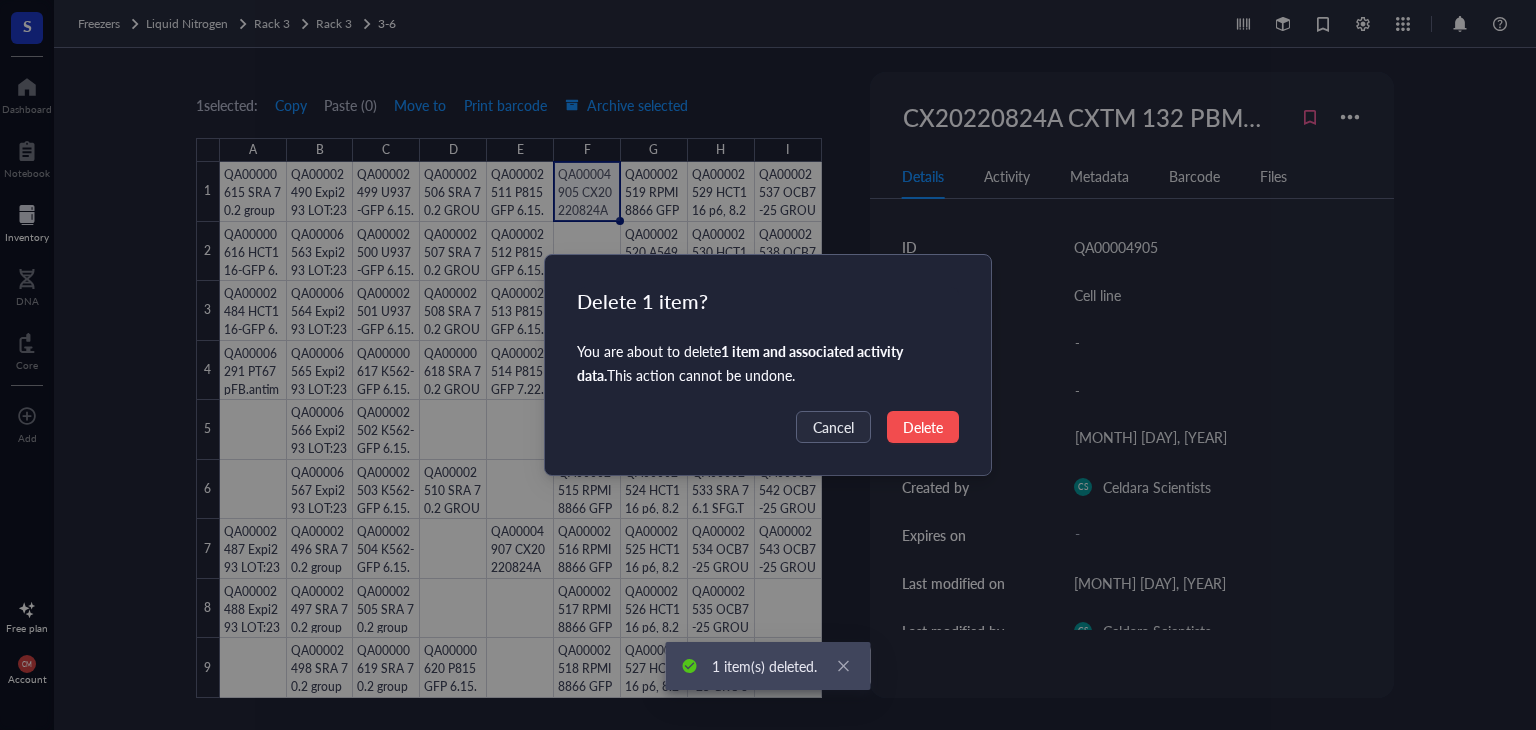 click on "Delete" at bounding box center (923, 427) 